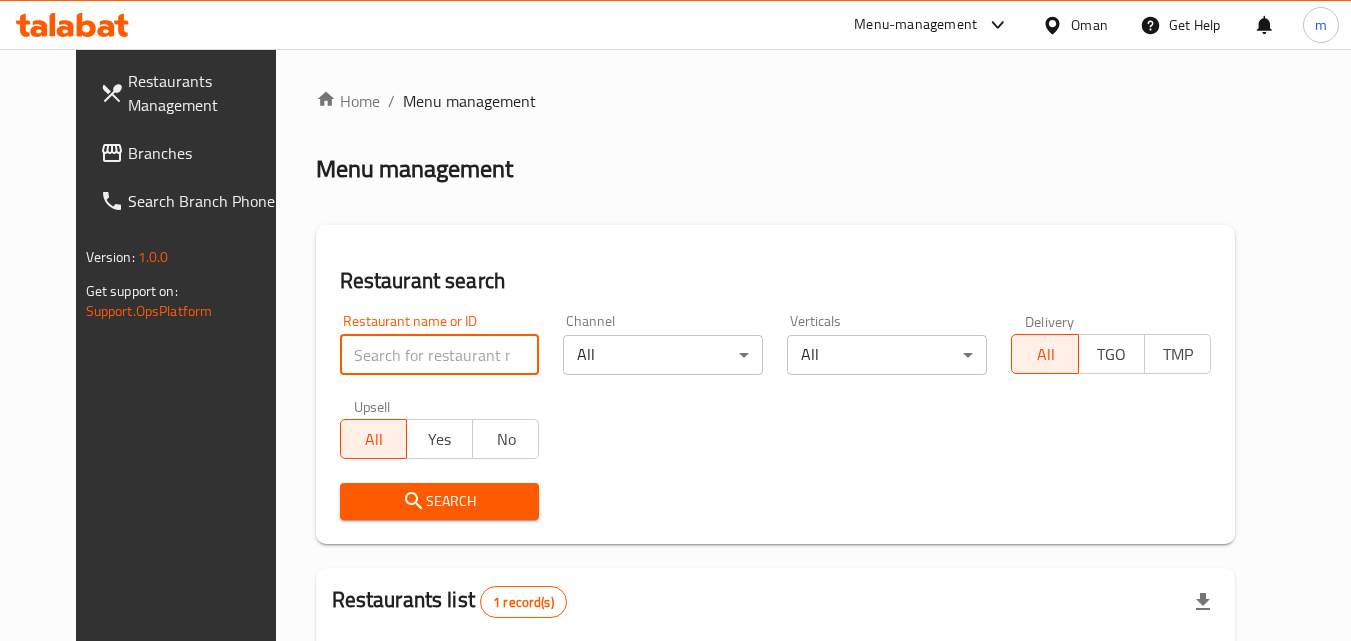 scroll, scrollTop: 234, scrollLeft: 0, axis: vertical 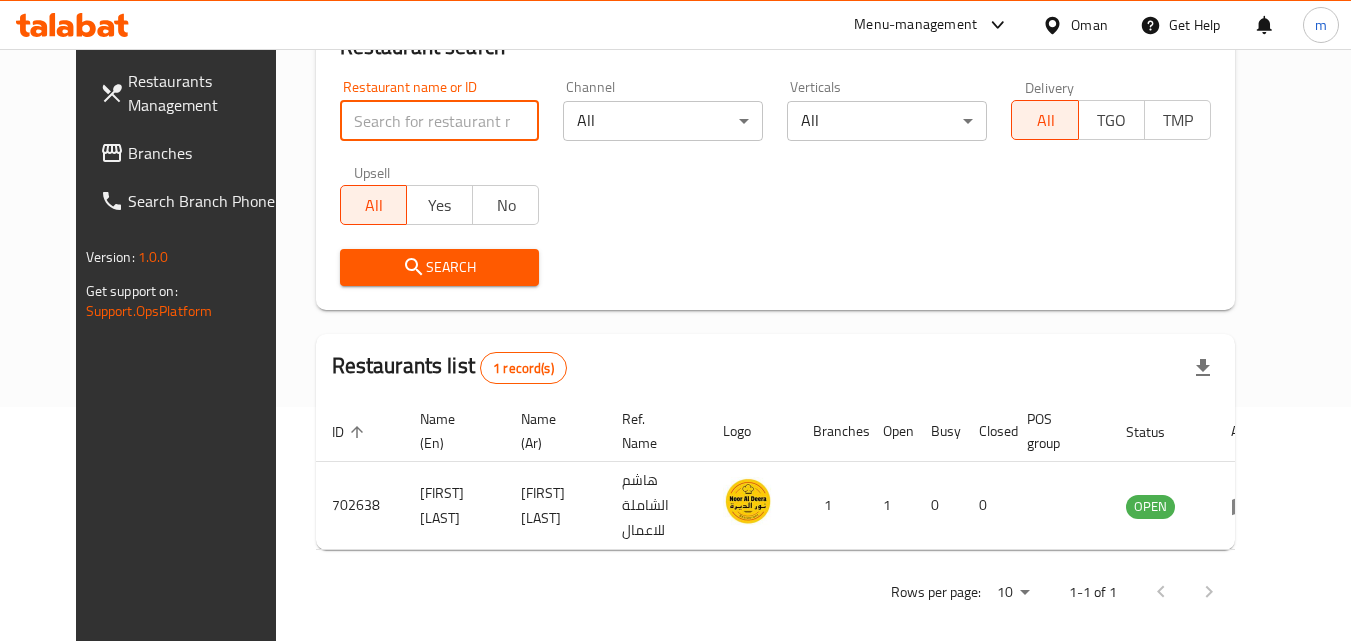 click on "Branches" at bounding box center (207, 153) 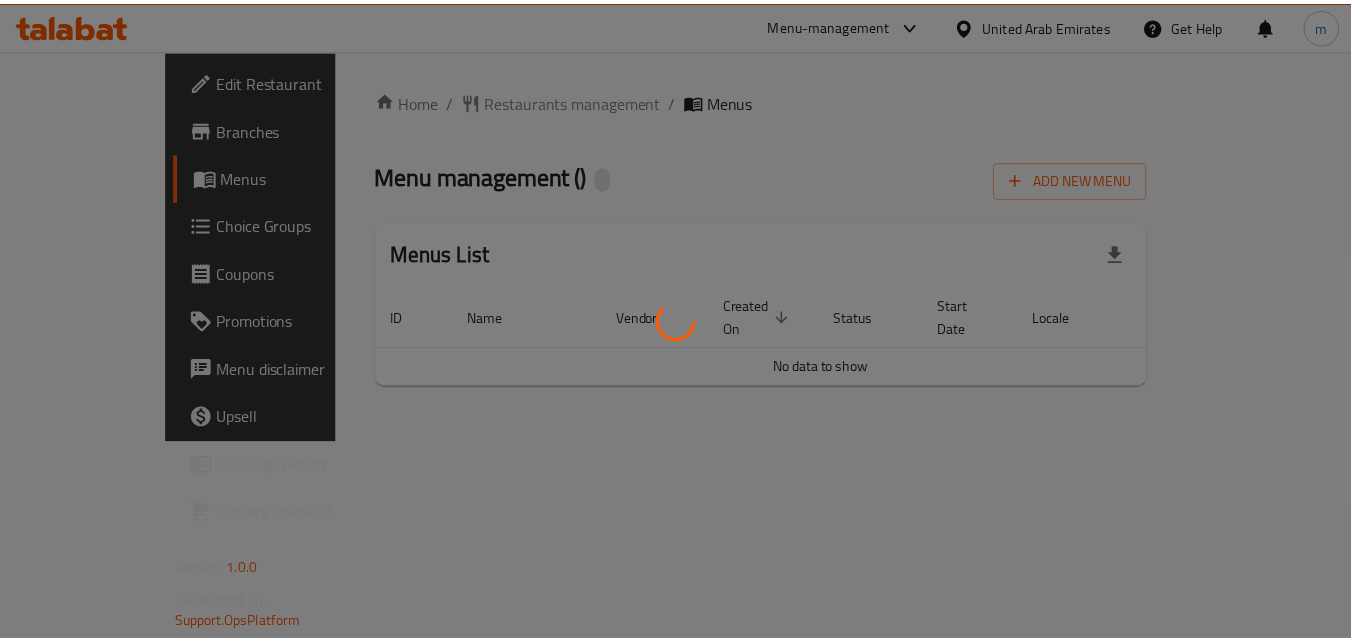 scroll, scrollTop: 0, scrollLeft: 0, axis: both 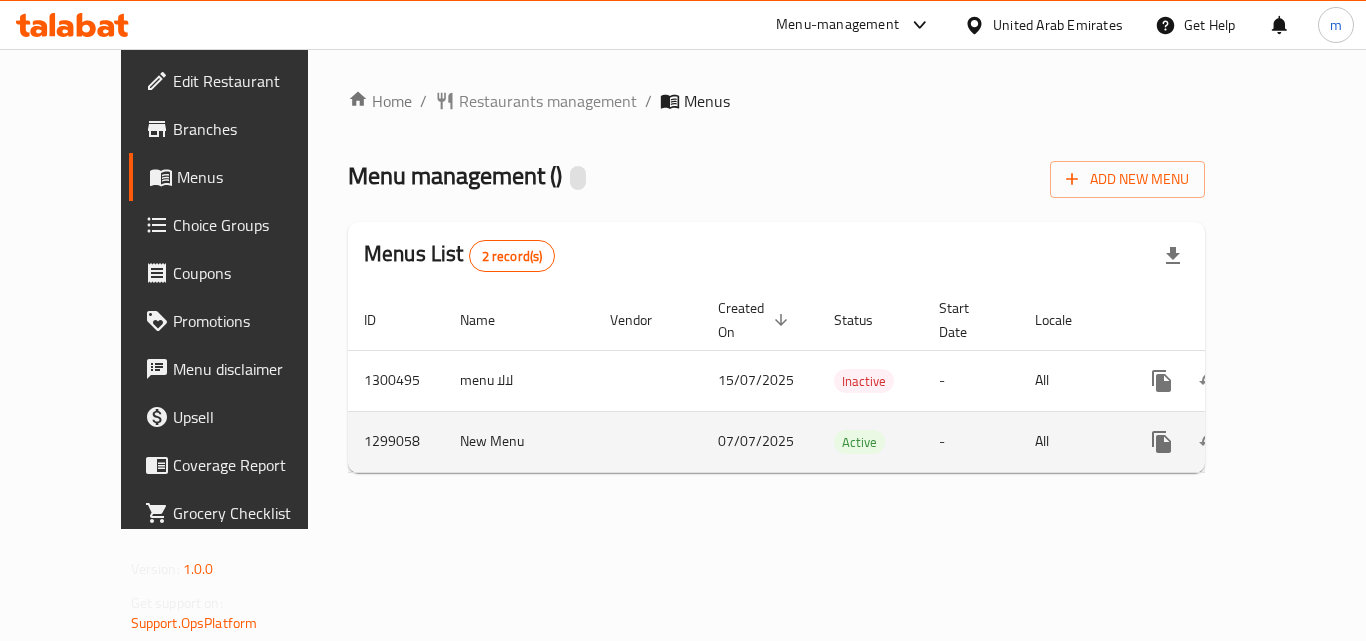 click 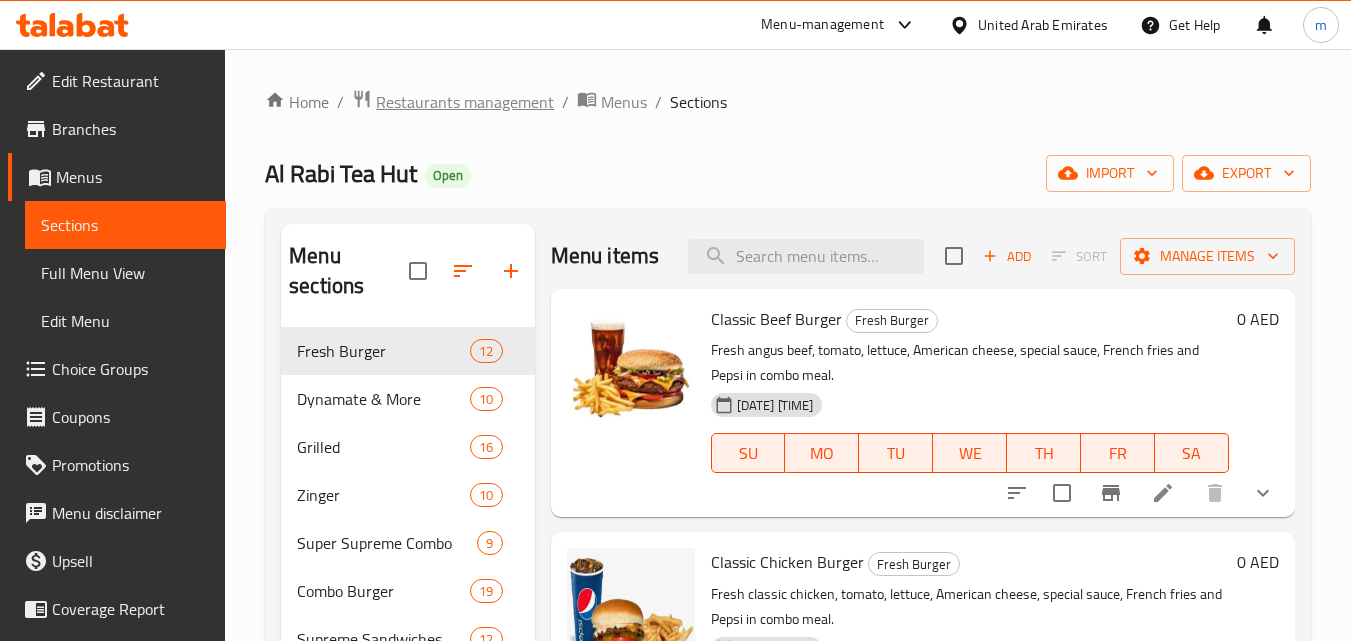 click on "Restaurants management" at bounding box center [465, 102] 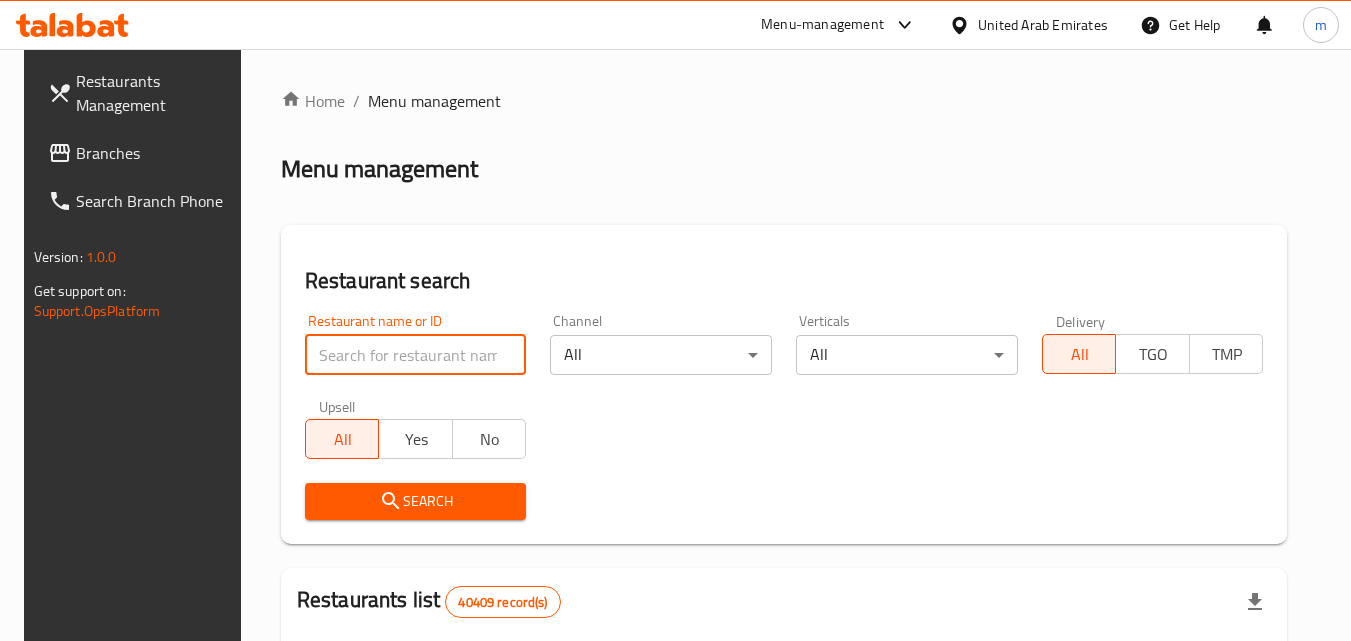 click at bounding box center [416, 355] 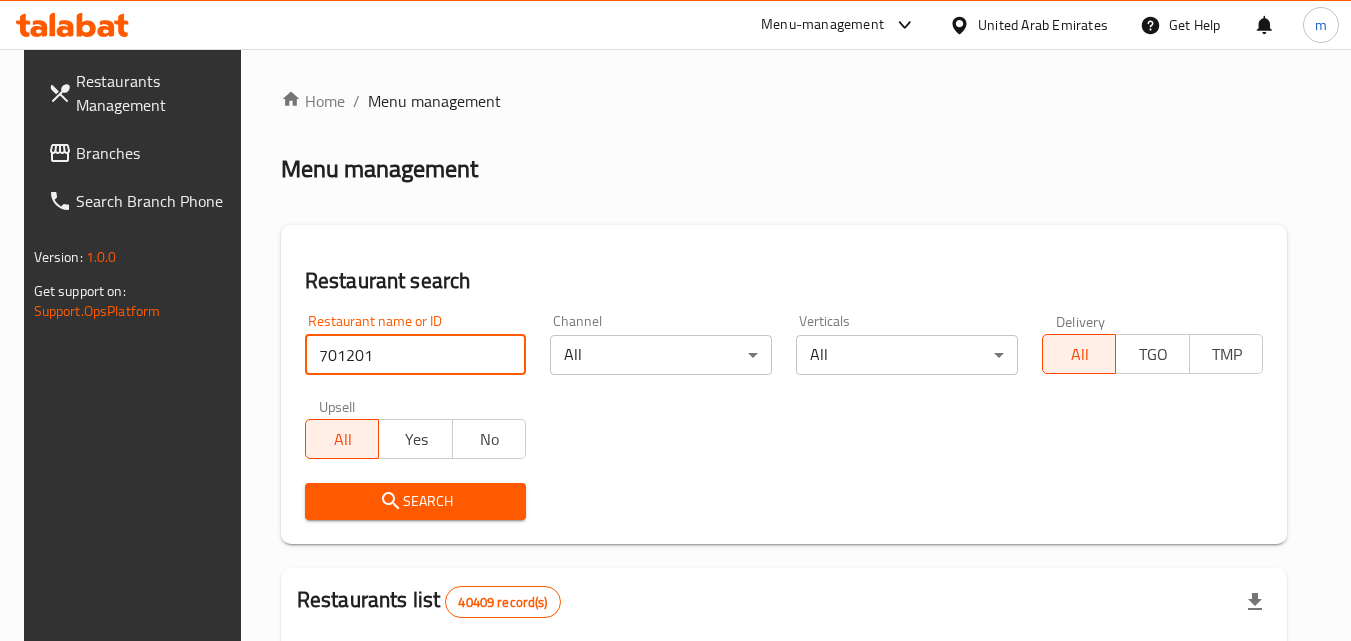 type on "701201" 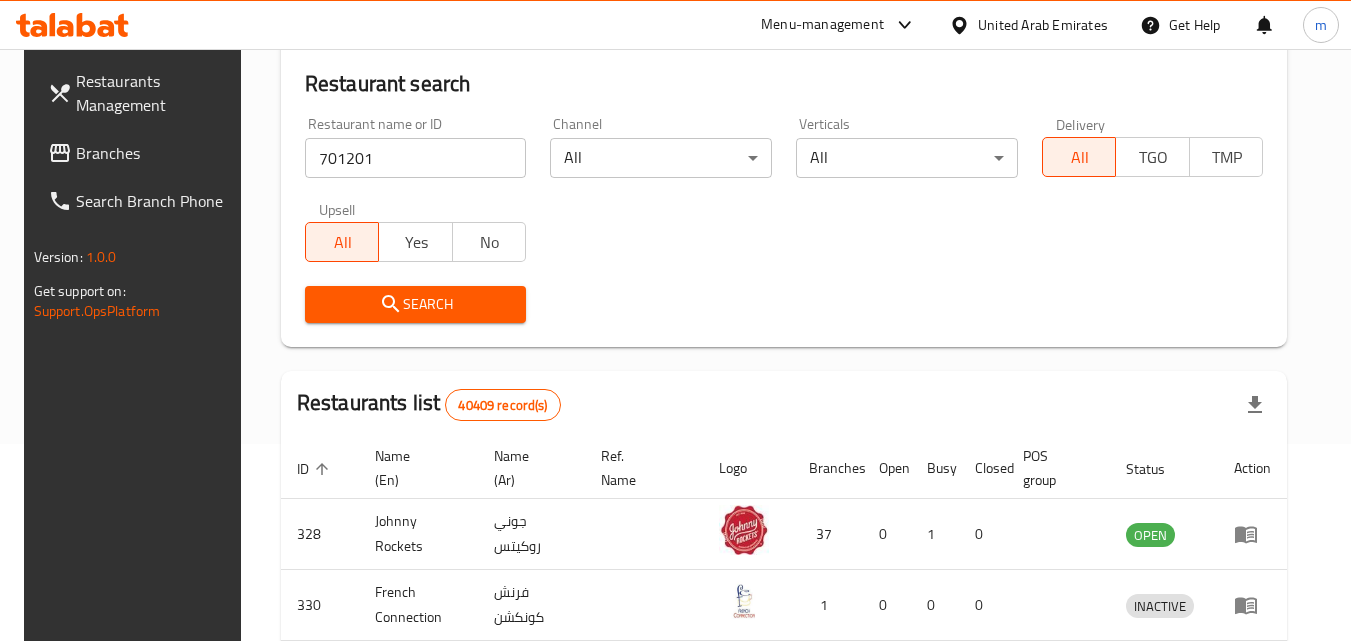 scroll, scrollTop: 0, scrollLeft: 0, axis: both 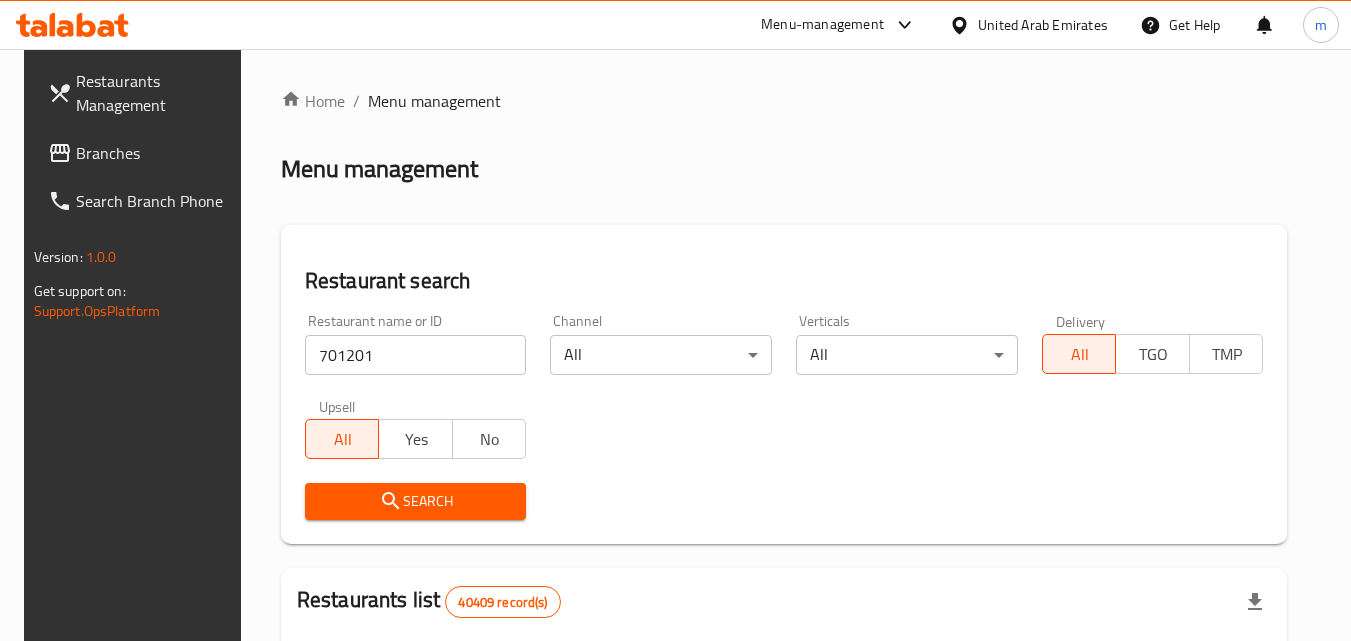 click on "Branches" at bounding box center [155, 153] 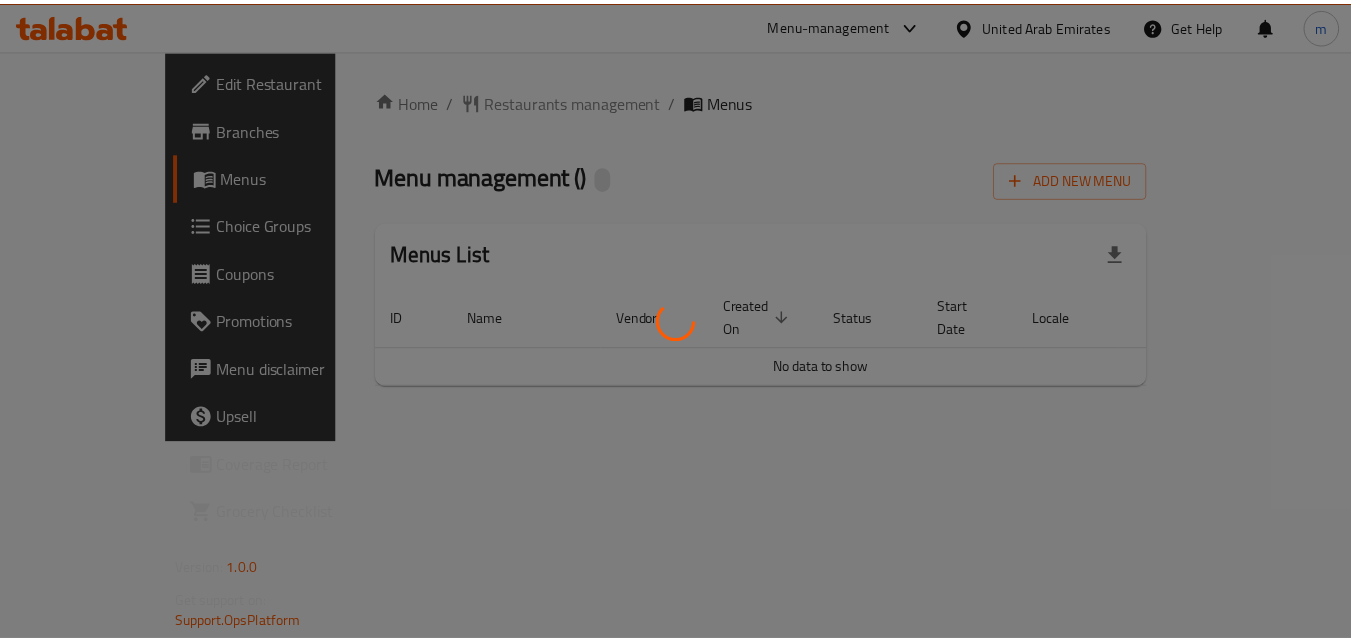 scroll, scrollTop: 0, scrollLeft: 0, axis: both 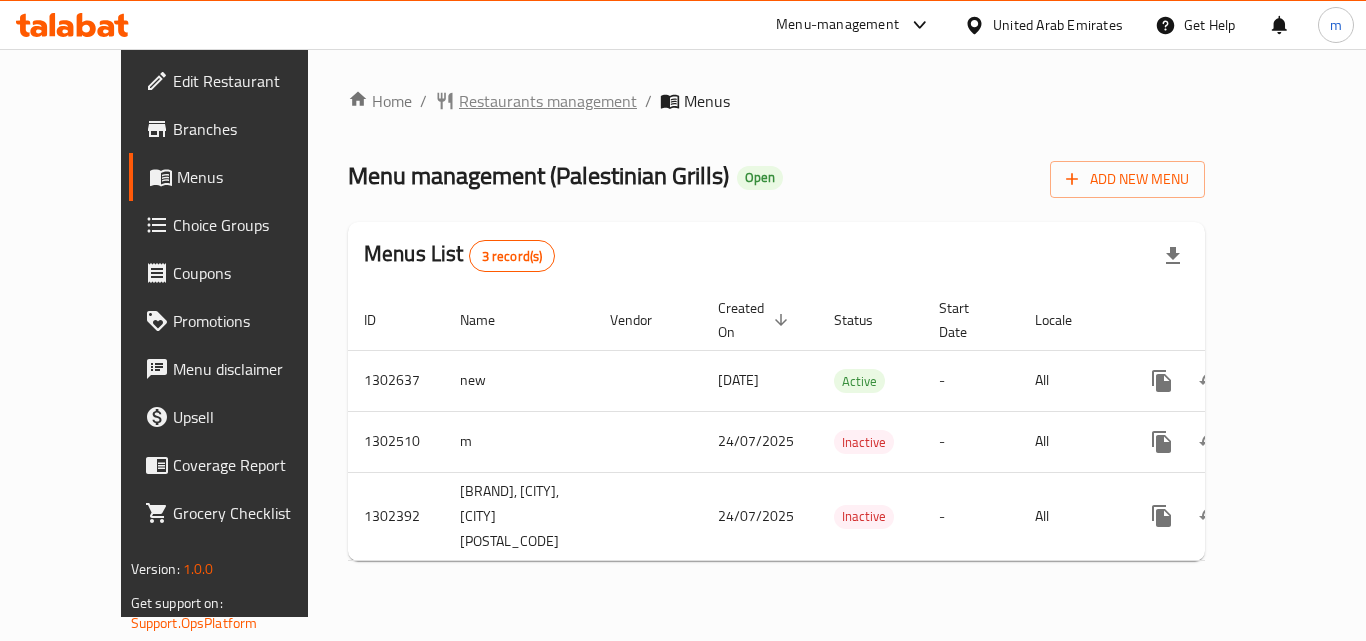 click on "Restaurants management" at bounding box center (548, 101) 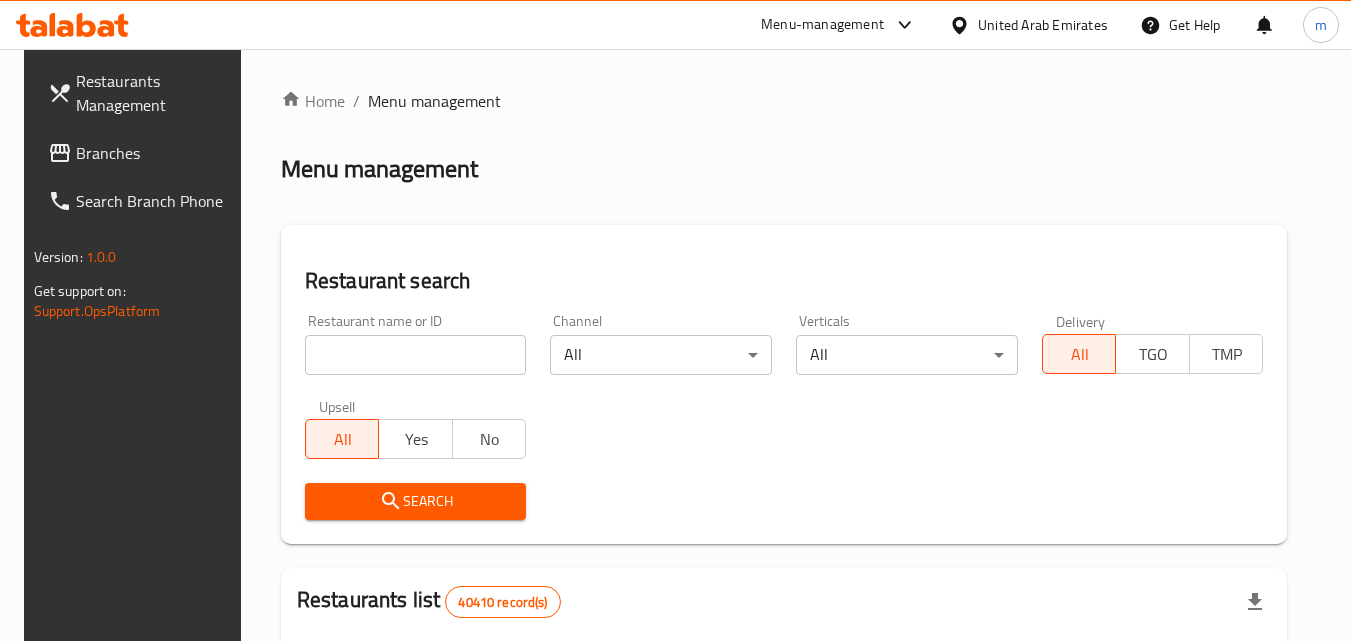 click at bounding box center [416, 355] 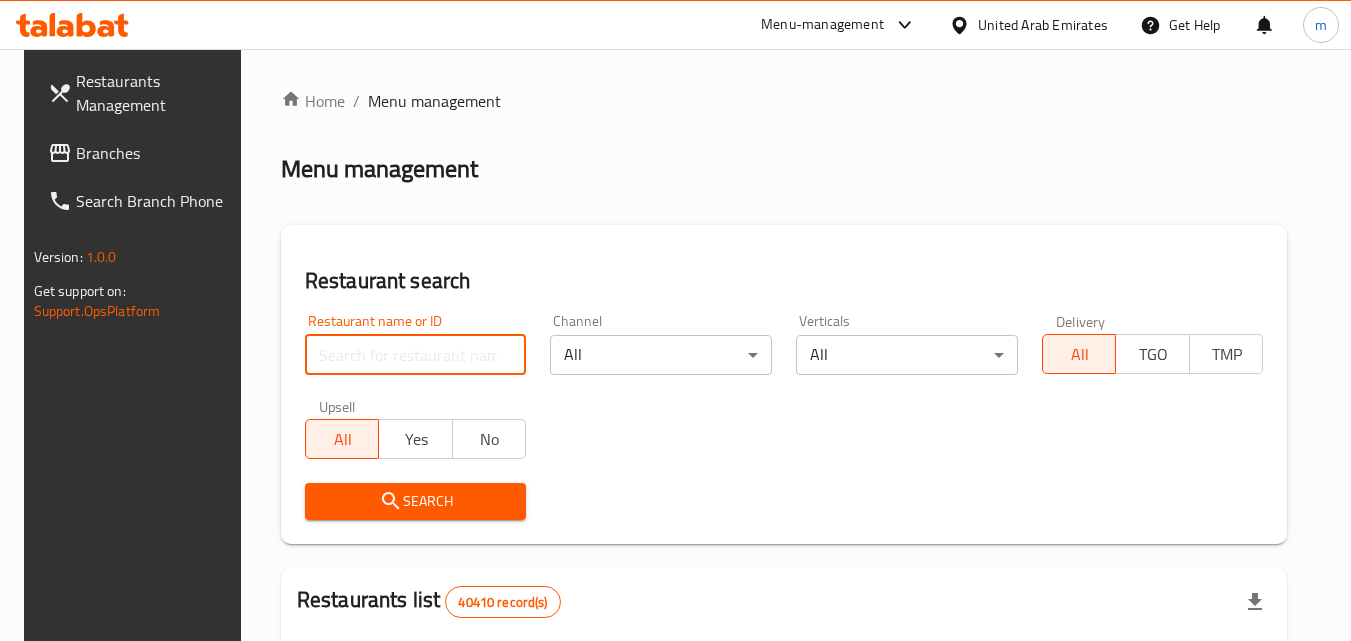 paste on "702424" 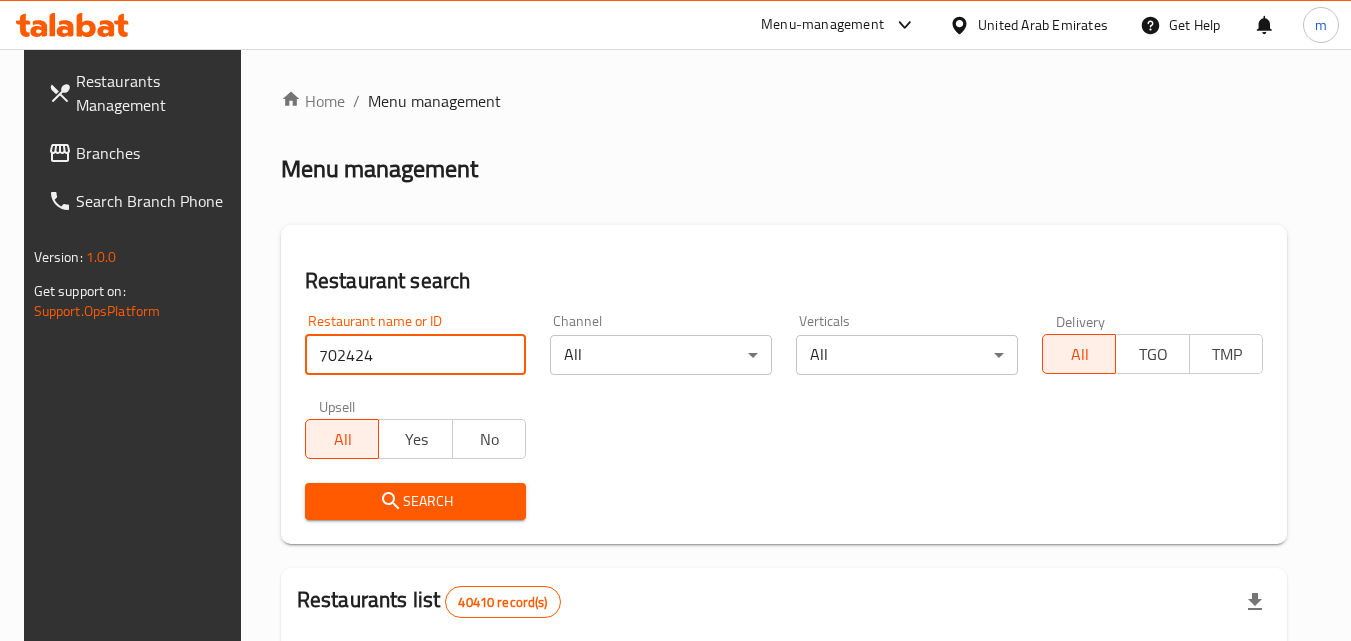 type on "702424" 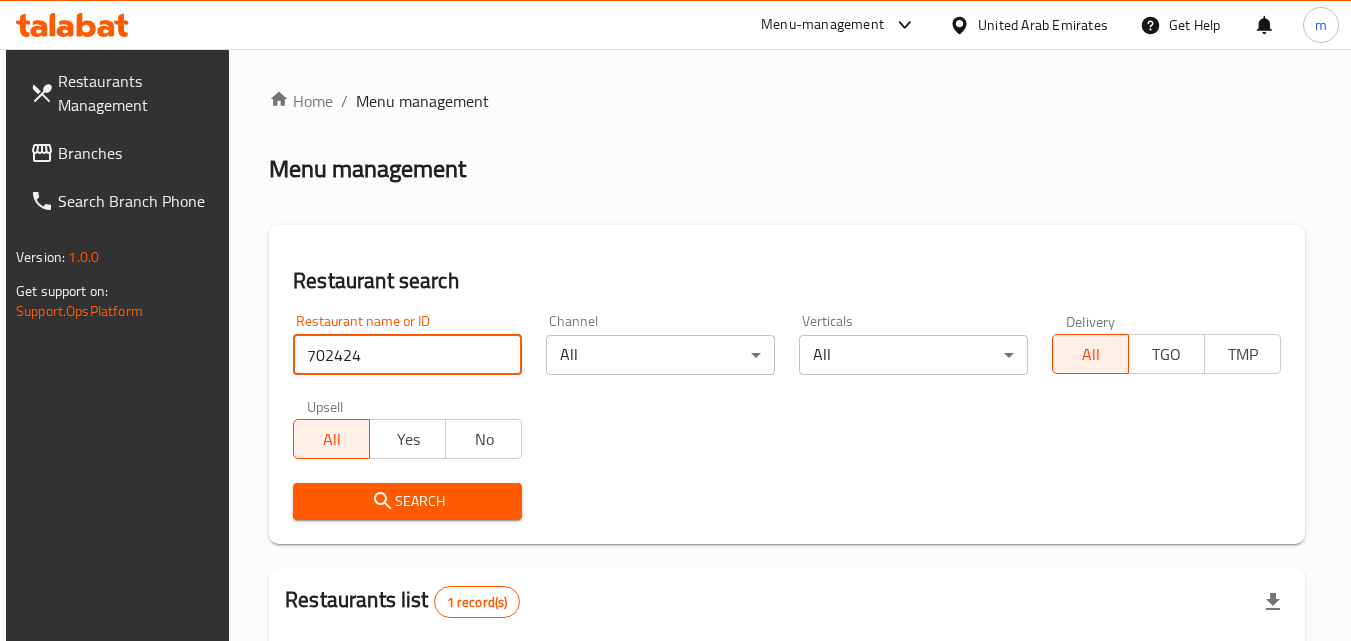 click on "Search" at bounding box center [407, 501] 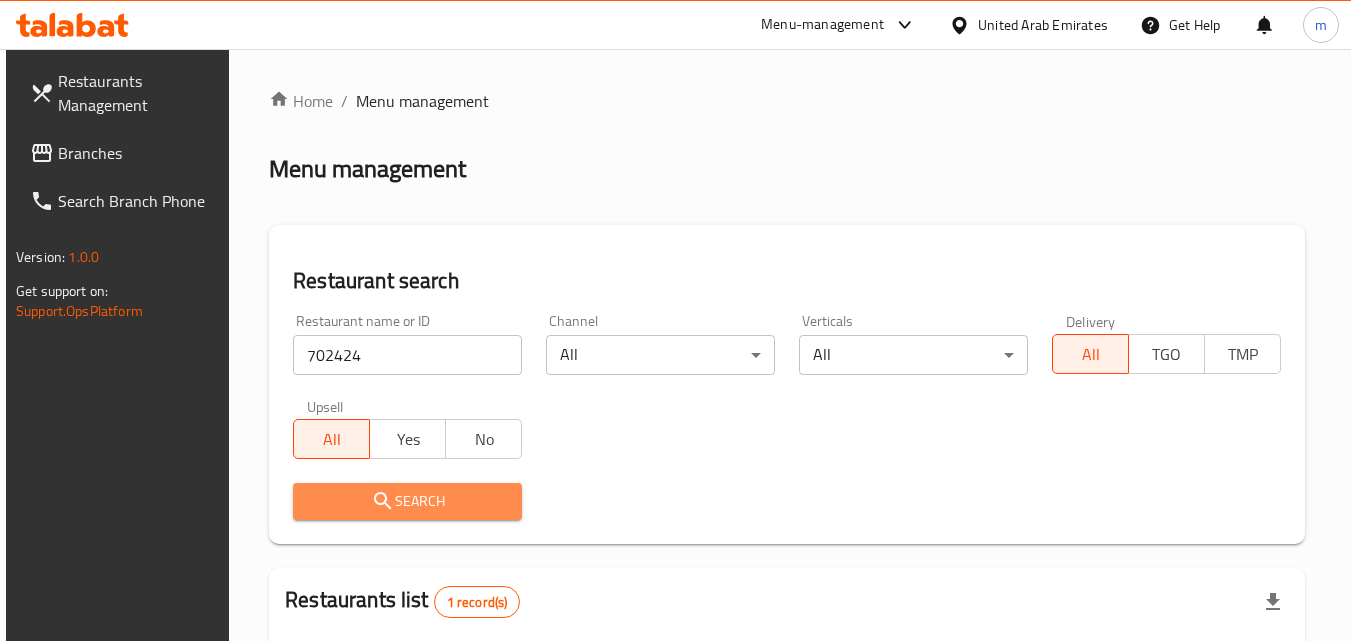 click on "Search" at bounding box center [407, 501] 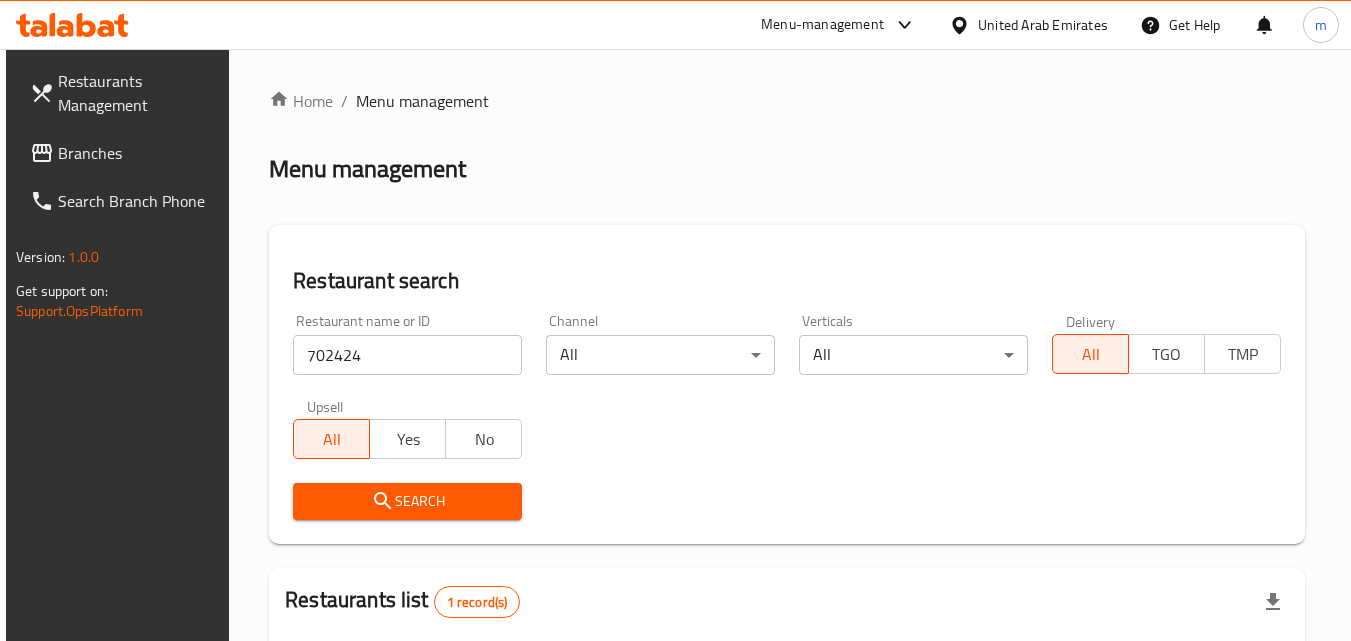 click on "Search" at bounding box center (407, 501) 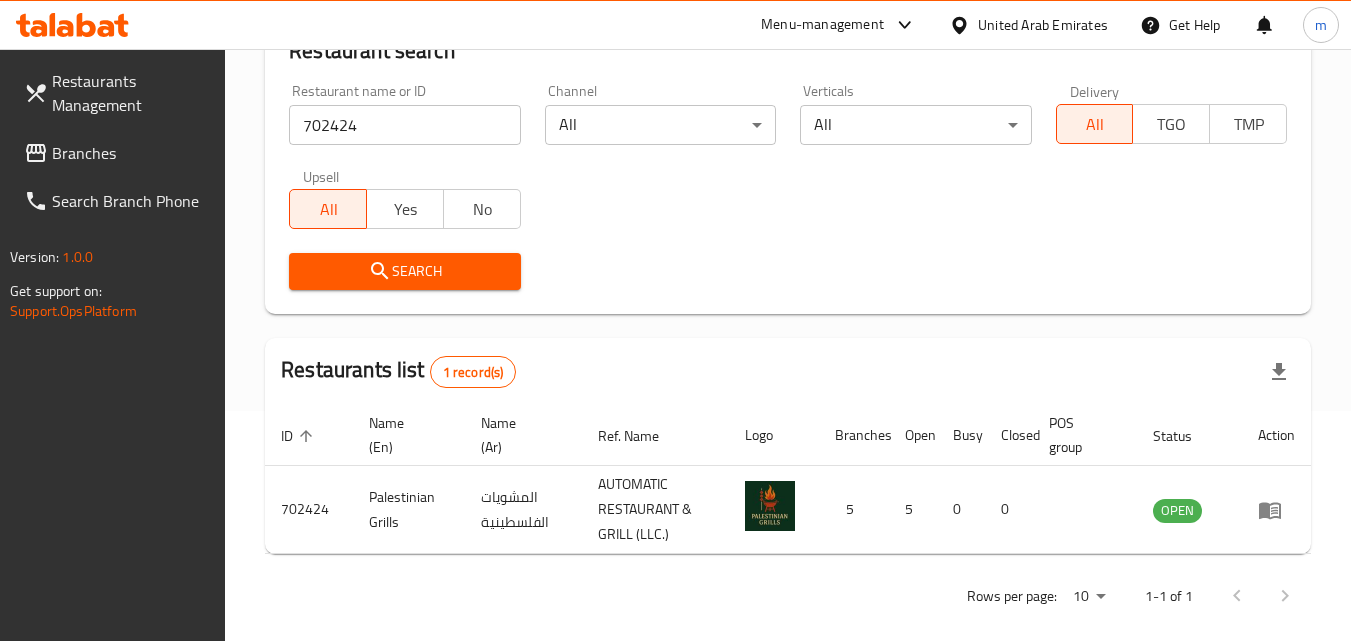 scroll, scrollTop: 251, scrollLeft: 0, axis: vertical 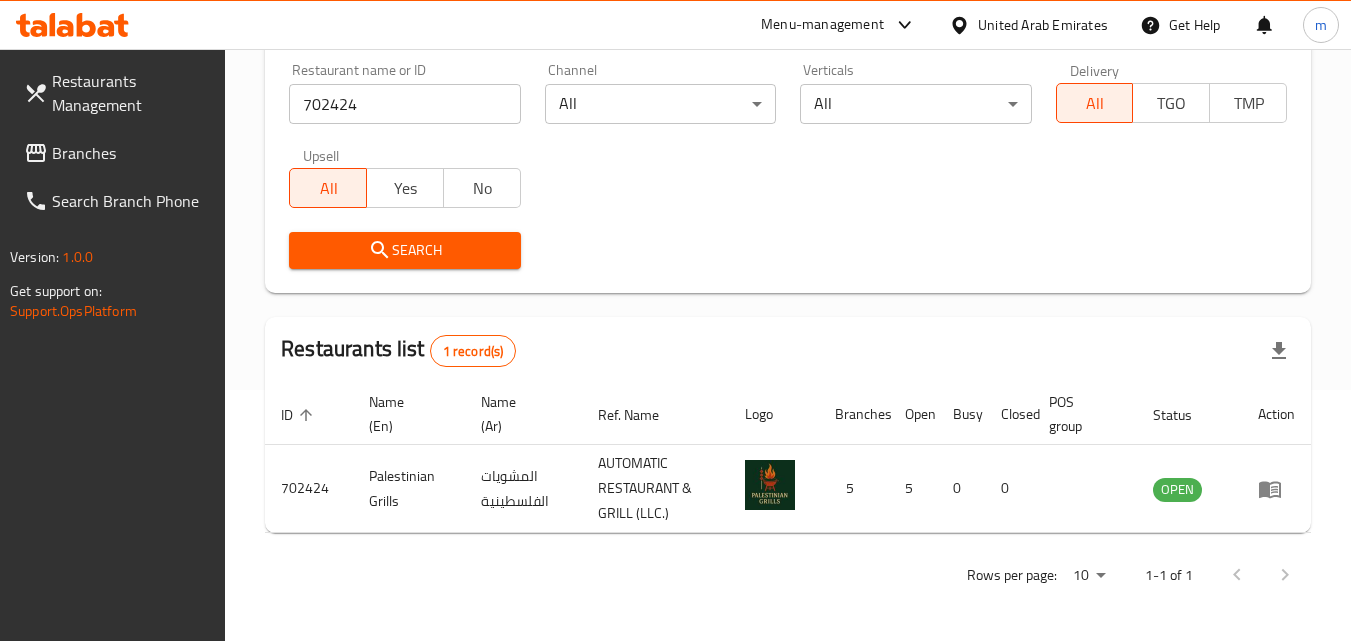 click on "Branches" at bounding box center [131, 153] 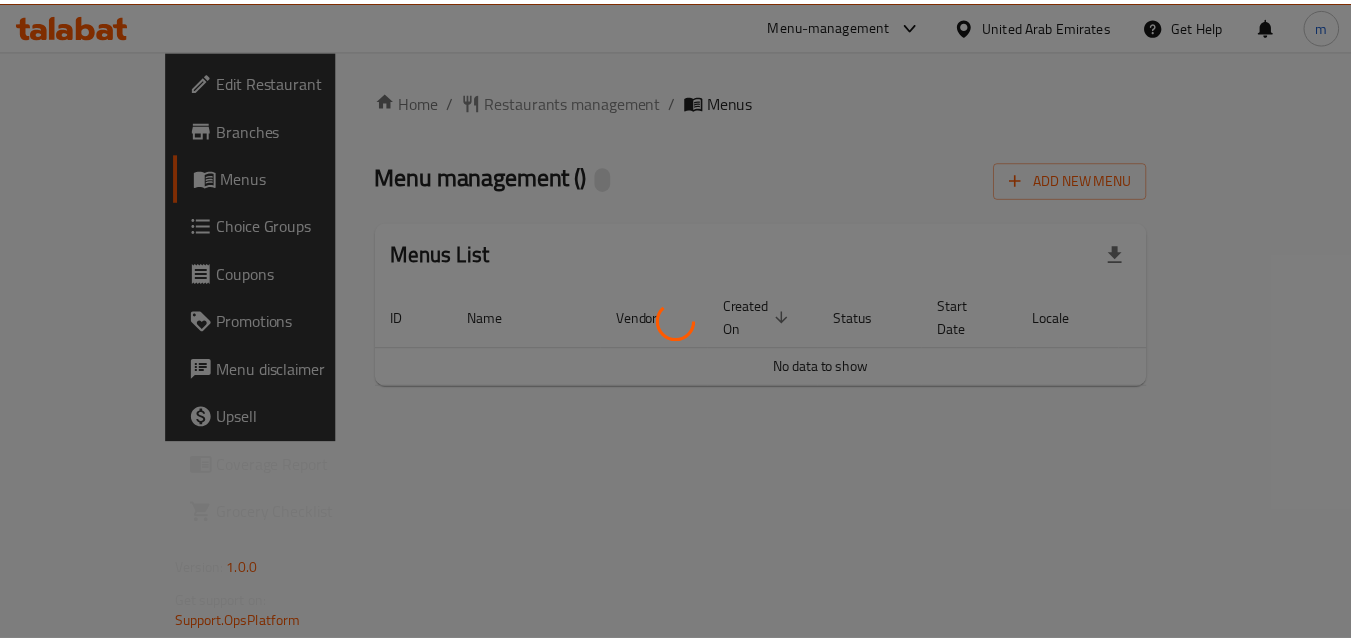 scroll, scrollTop: 0, scrollLeft: 0, axis: both 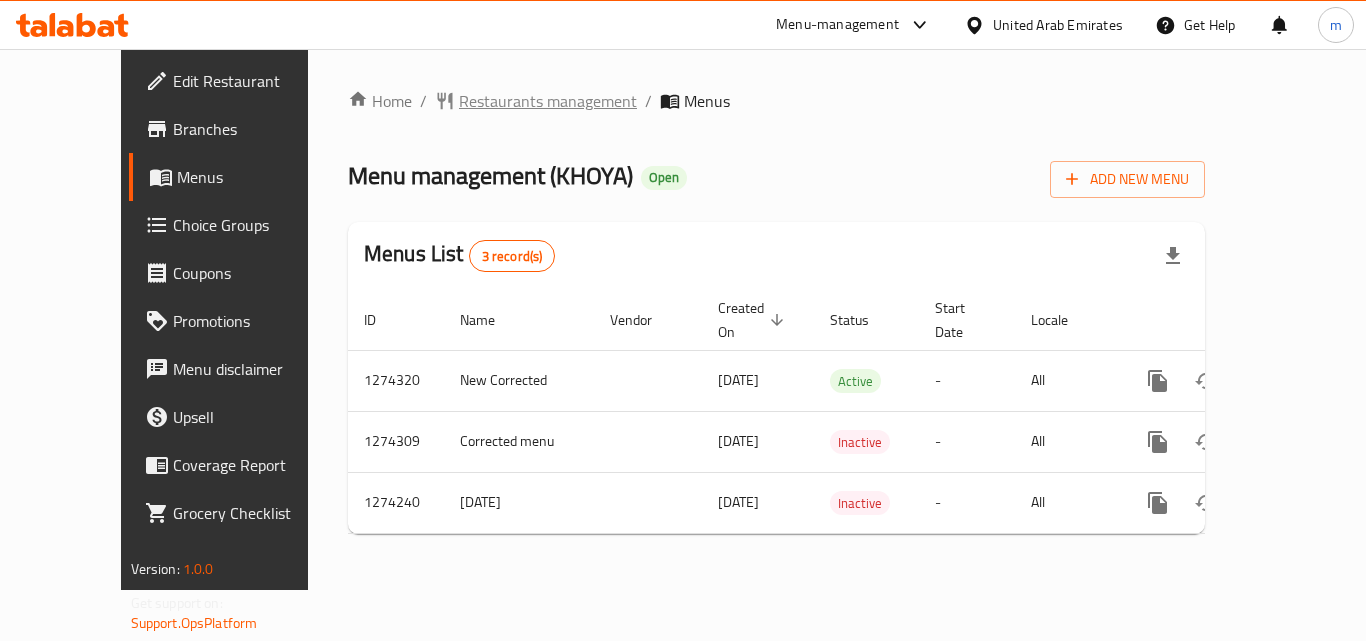 click on "Restaurants management" at bounding box center (548, 101) 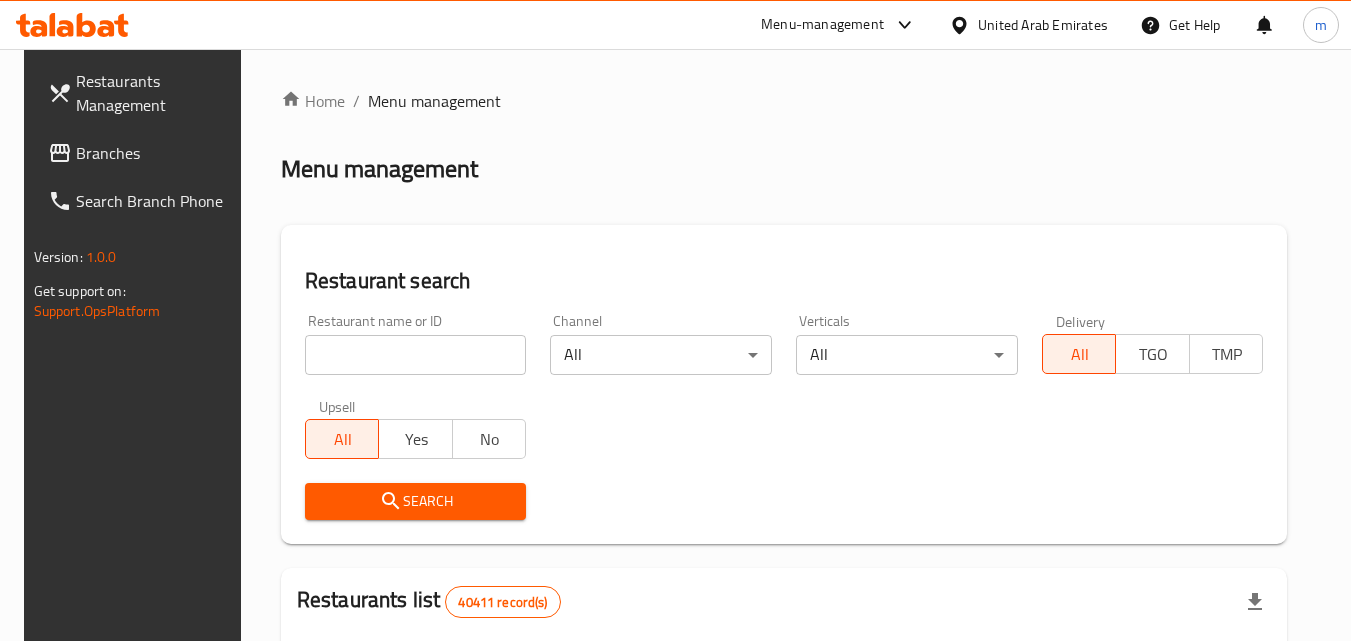 click at bounding box center (416, 355) 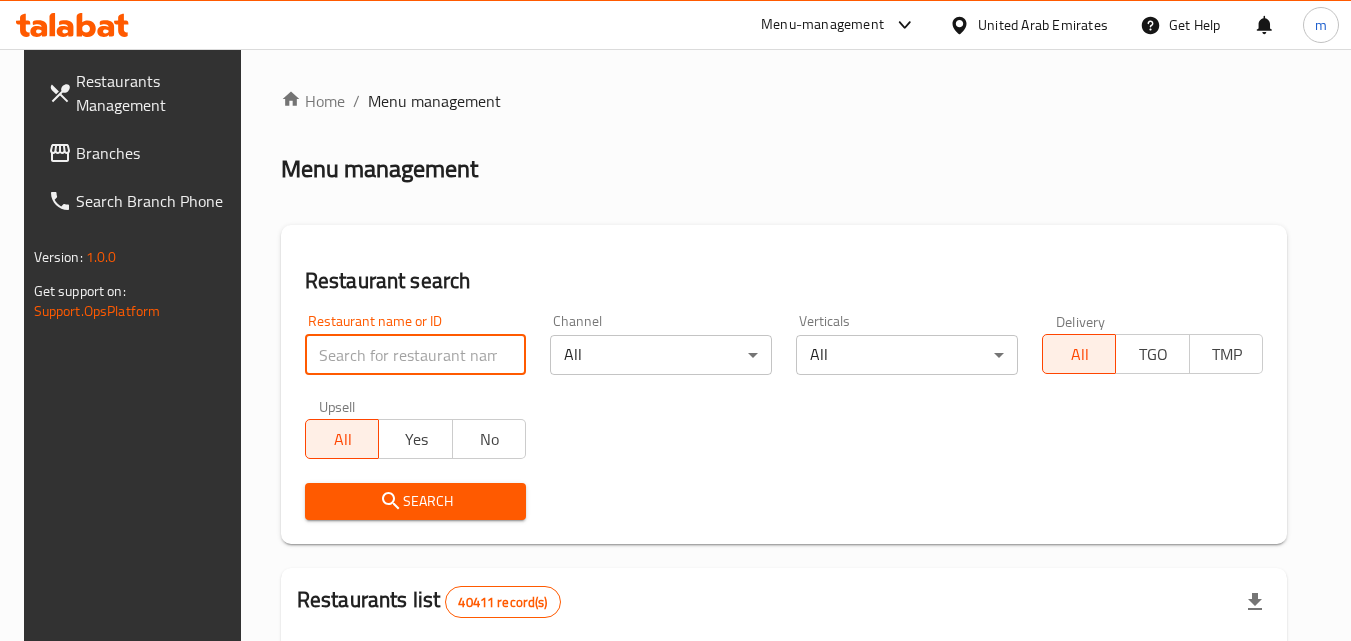 paste on "691122" 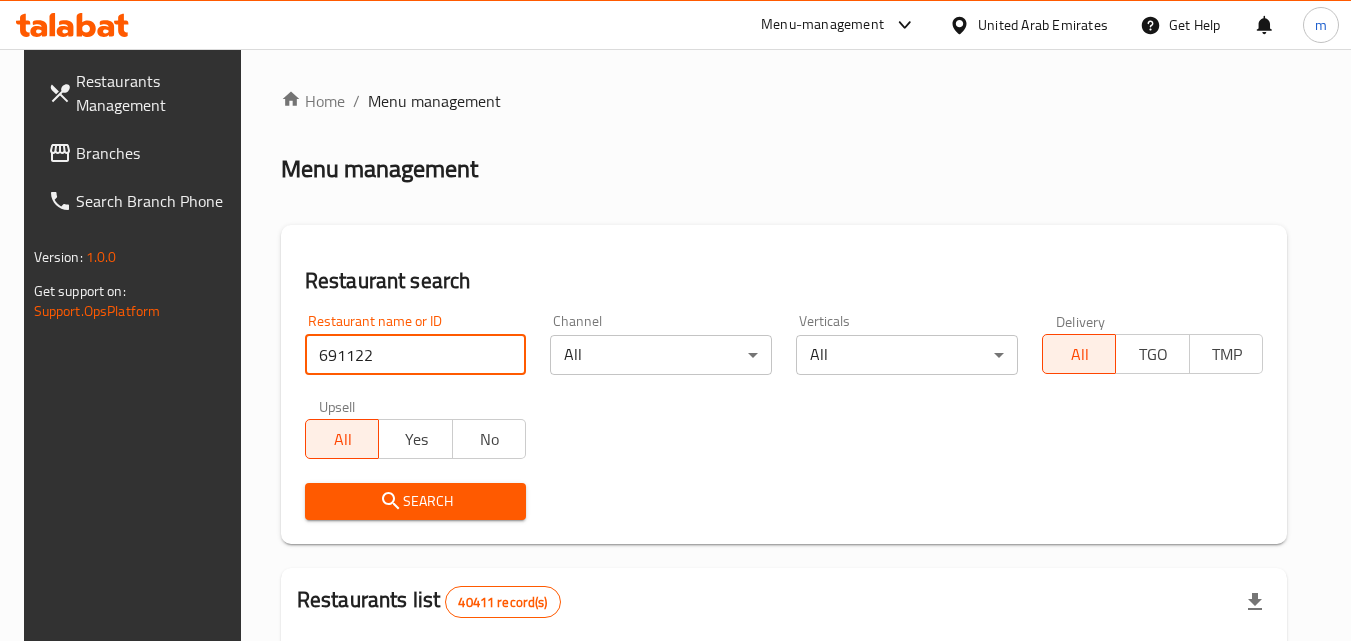 type on "691122" 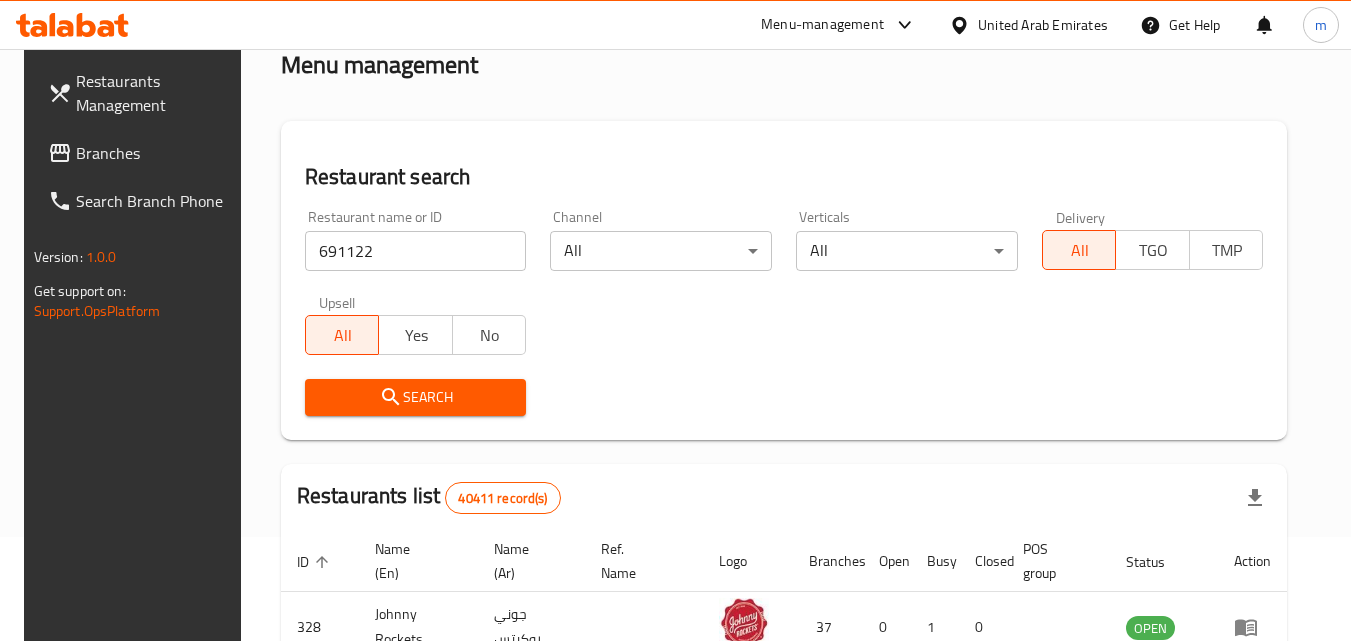 scroll, scrollTop: 100, scrollLeft: 0, axis: vertical 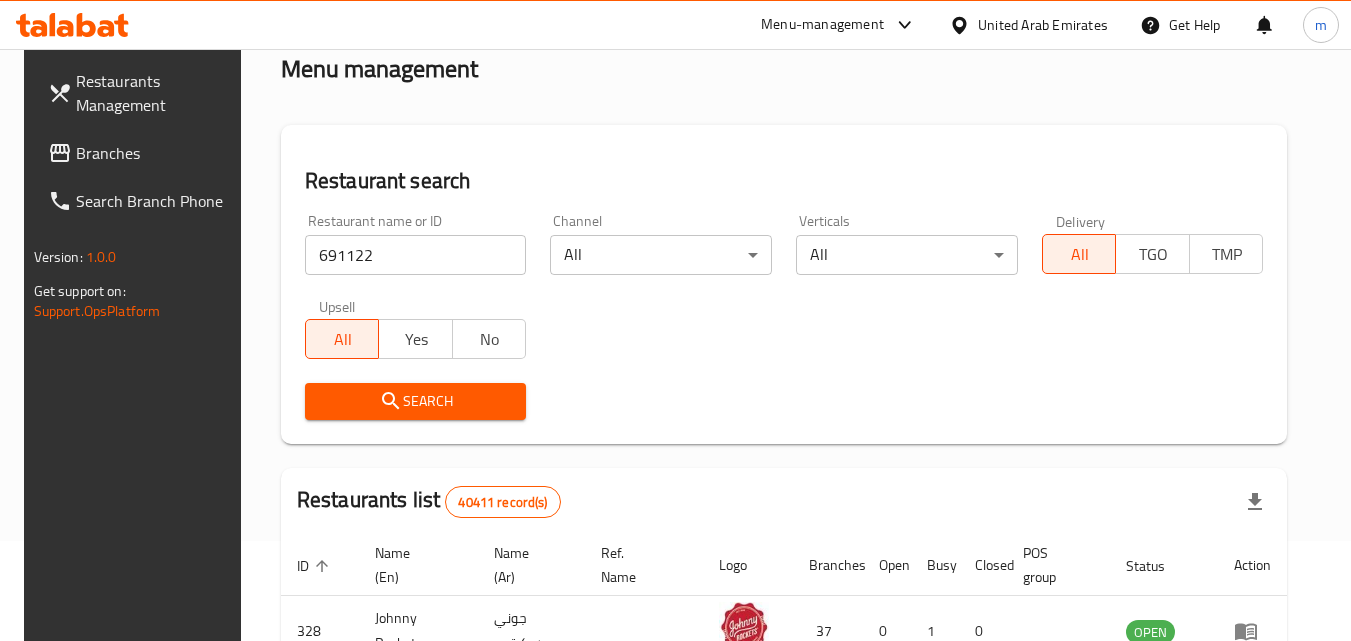 click on "Branches" at bounding box center (155, 153) 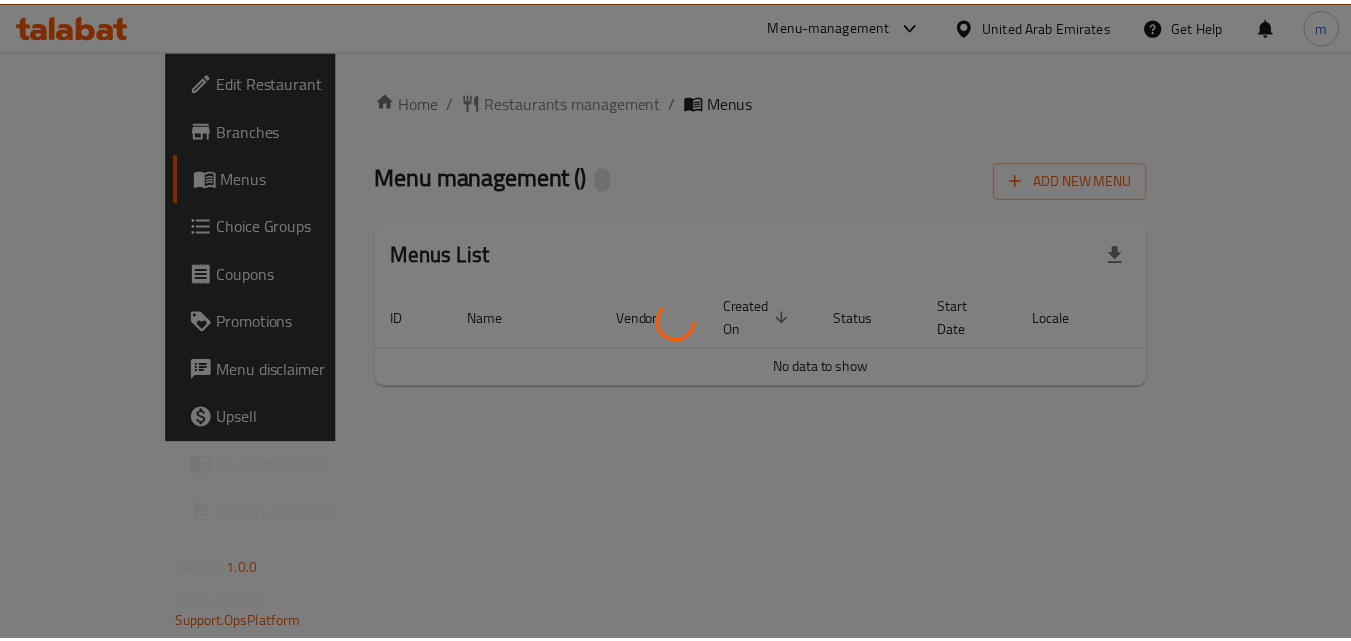 scroll, scrollTop: 0, scrollLeft: 0, axis: both 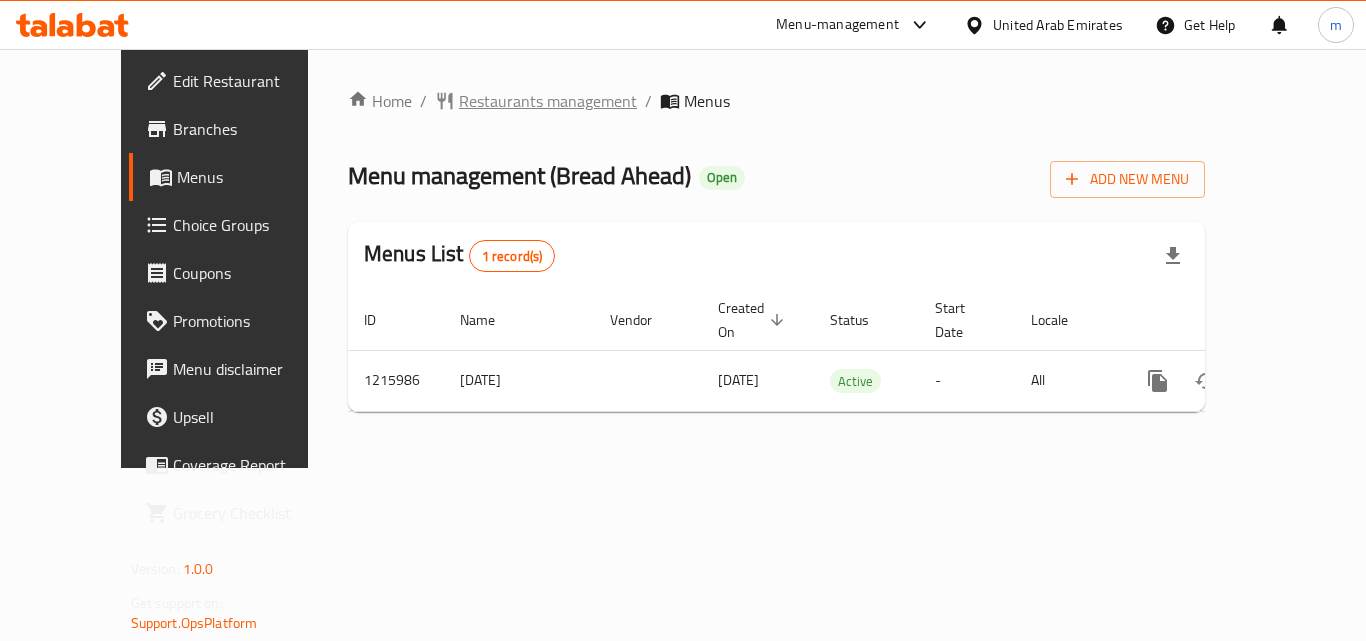 click on "Restaurants management" at bounding box center (548, 101) 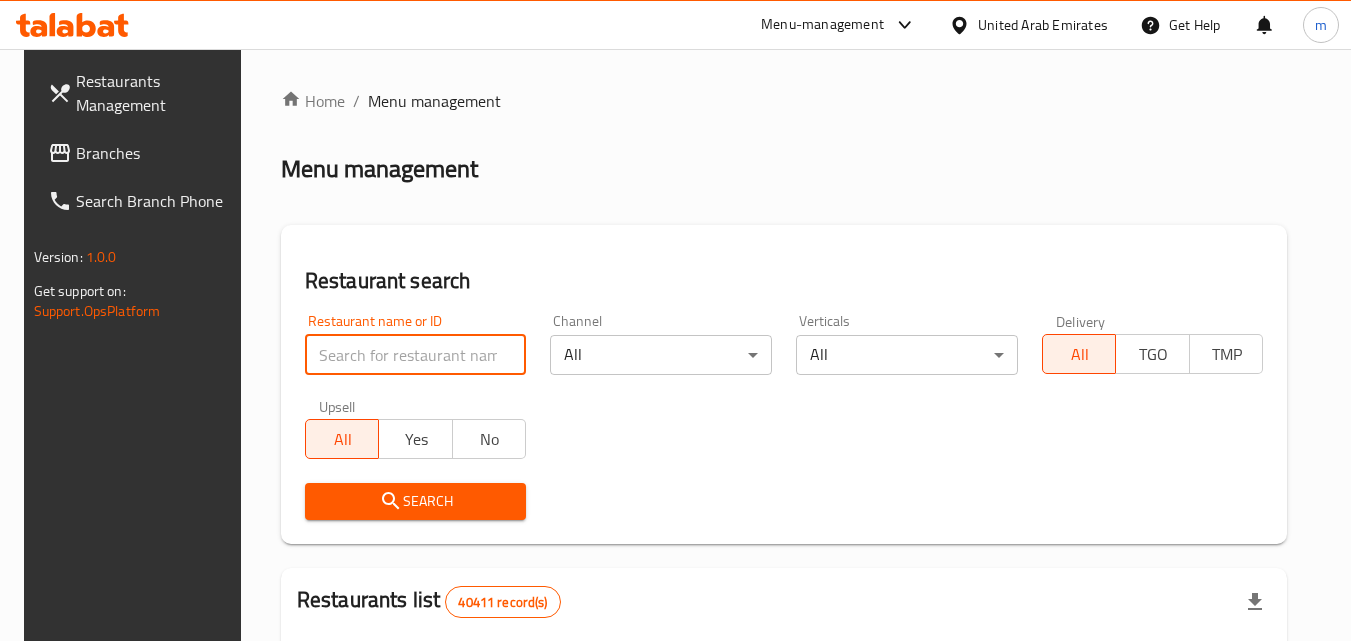 click at bounding box center [416, 355] 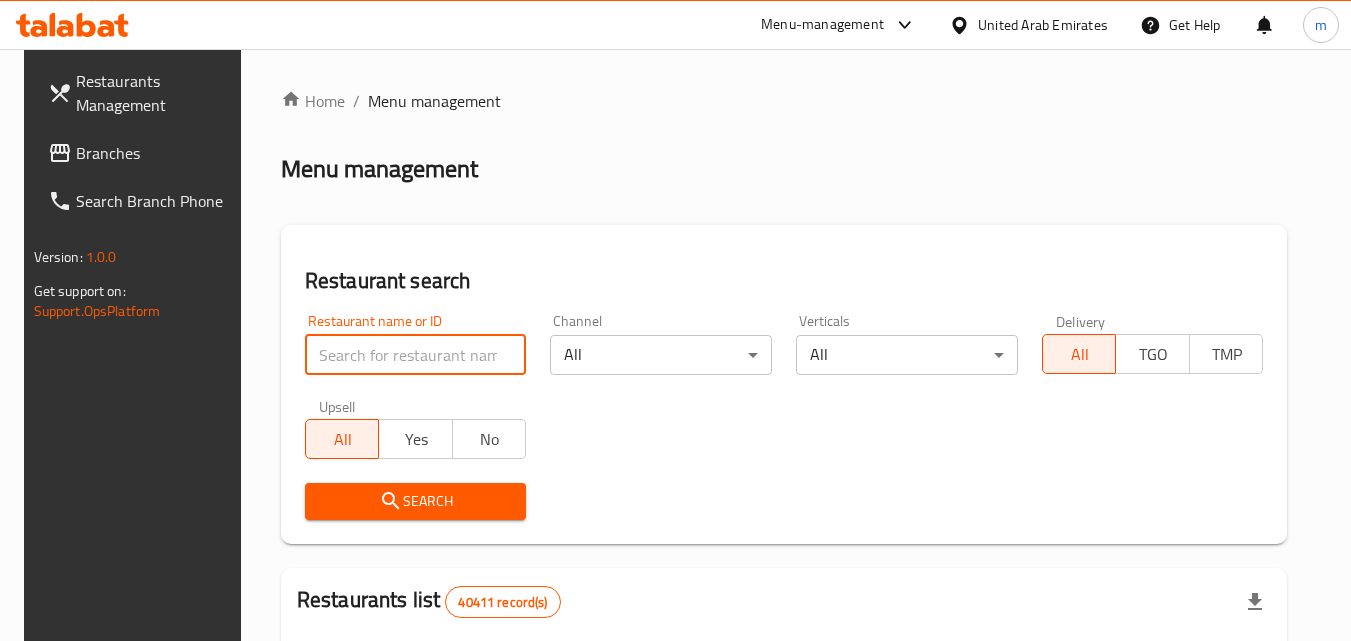 paste on "672436" 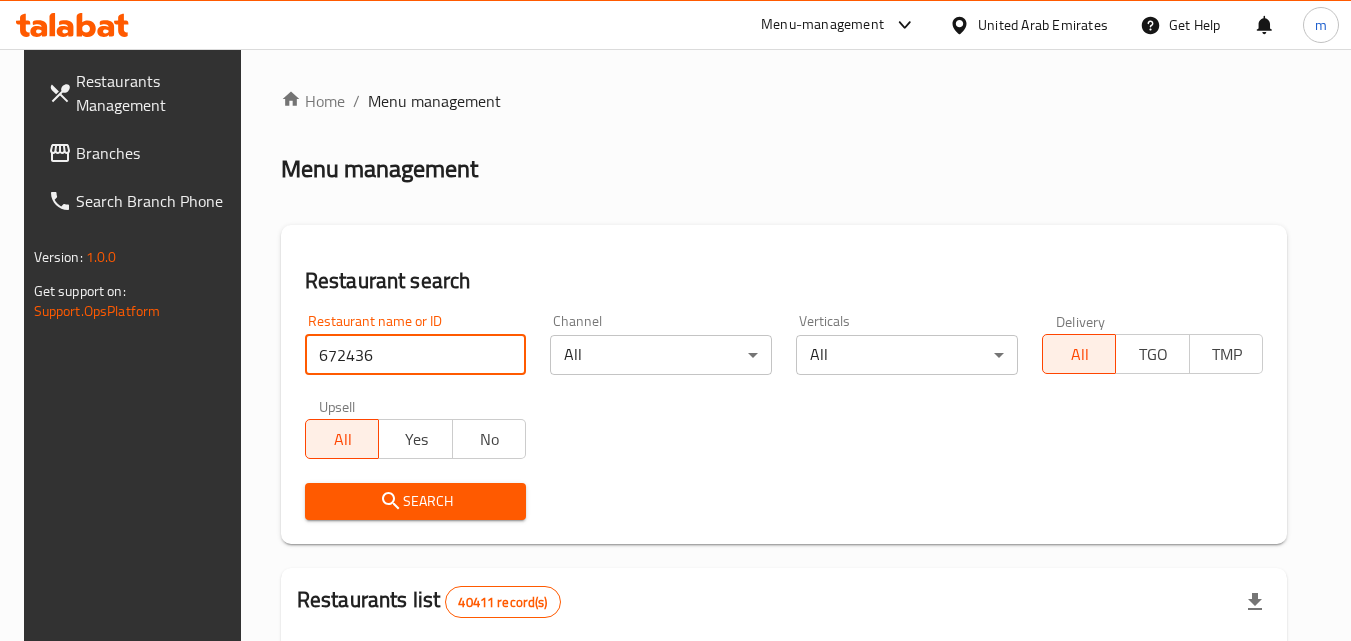 type on "672436" 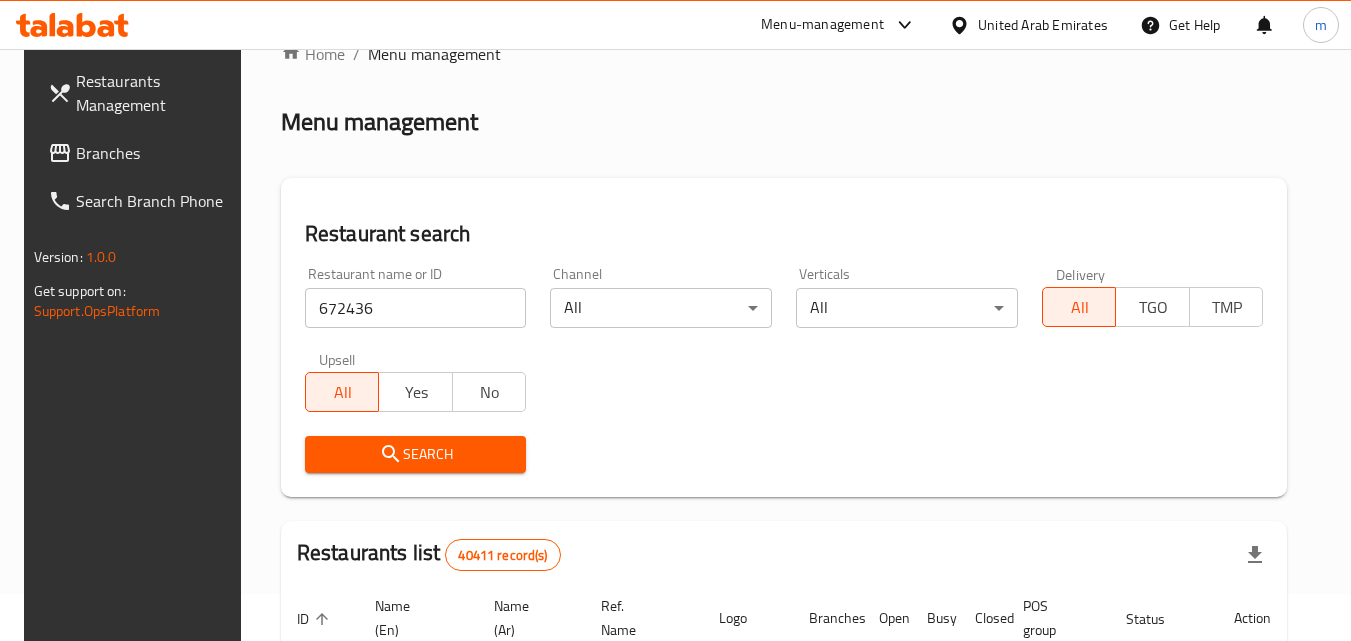 scroll, scrollTop: 0, scrollLeft: 0, axis: both 